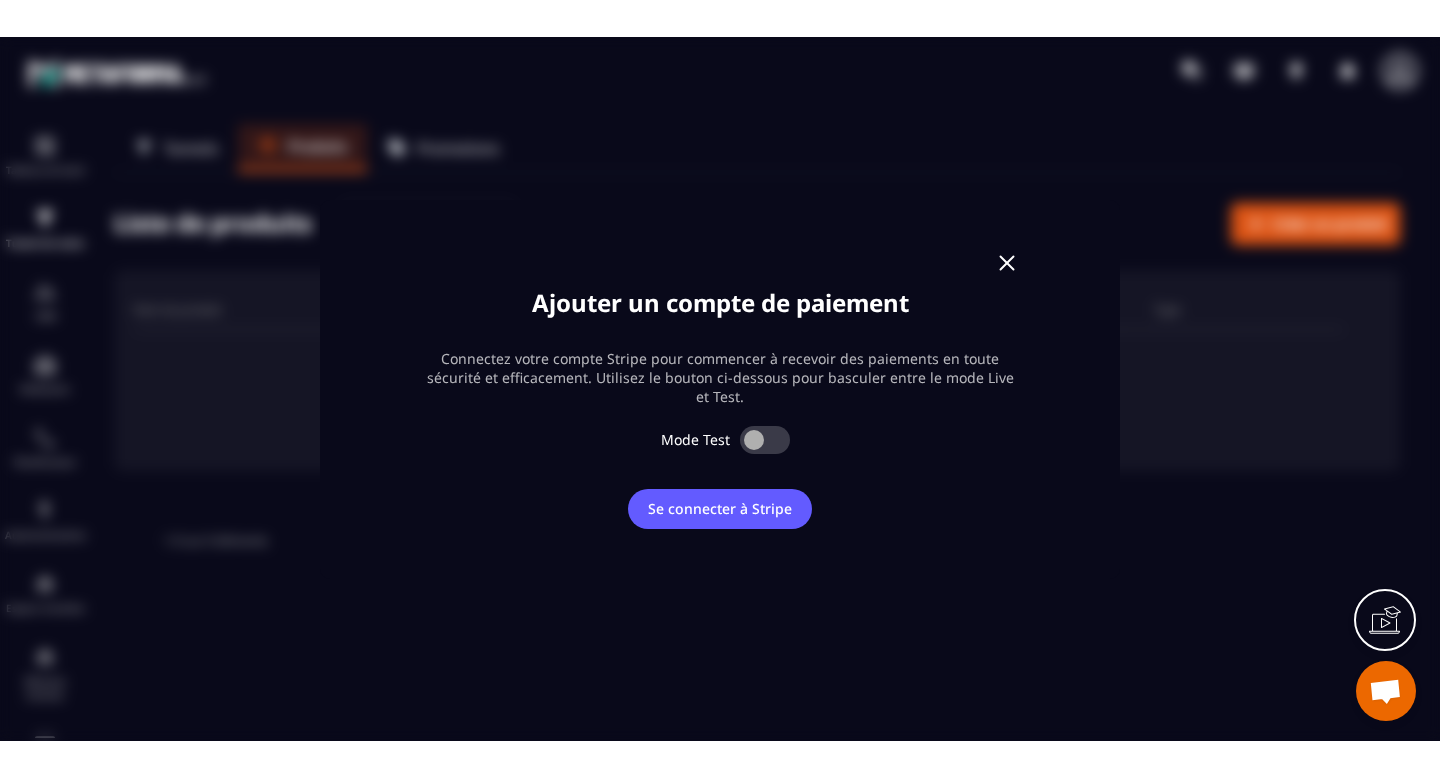 scroll, scrollTop: 0, scrollLeft: 0, axis: both 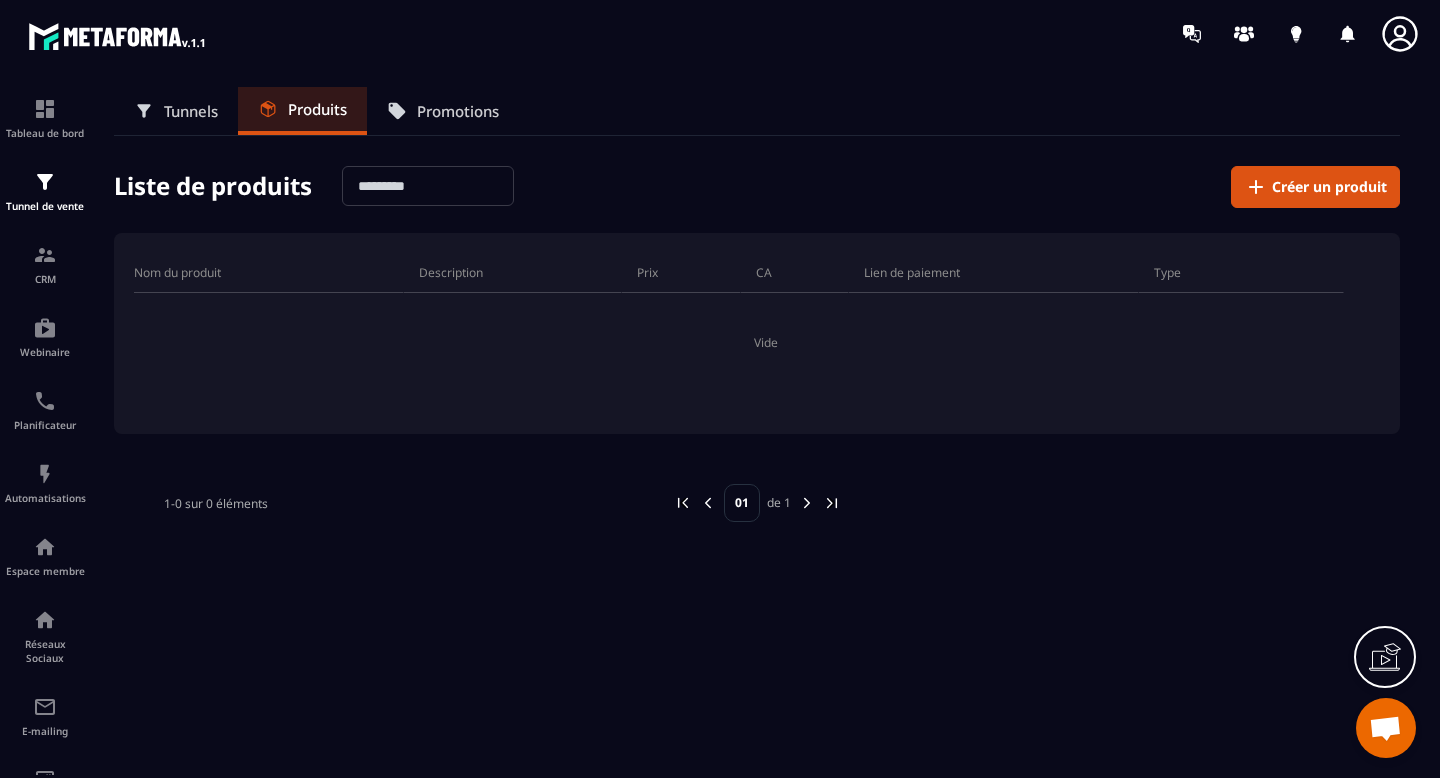 click on "Tunnels" at bounding box center (191, 111) 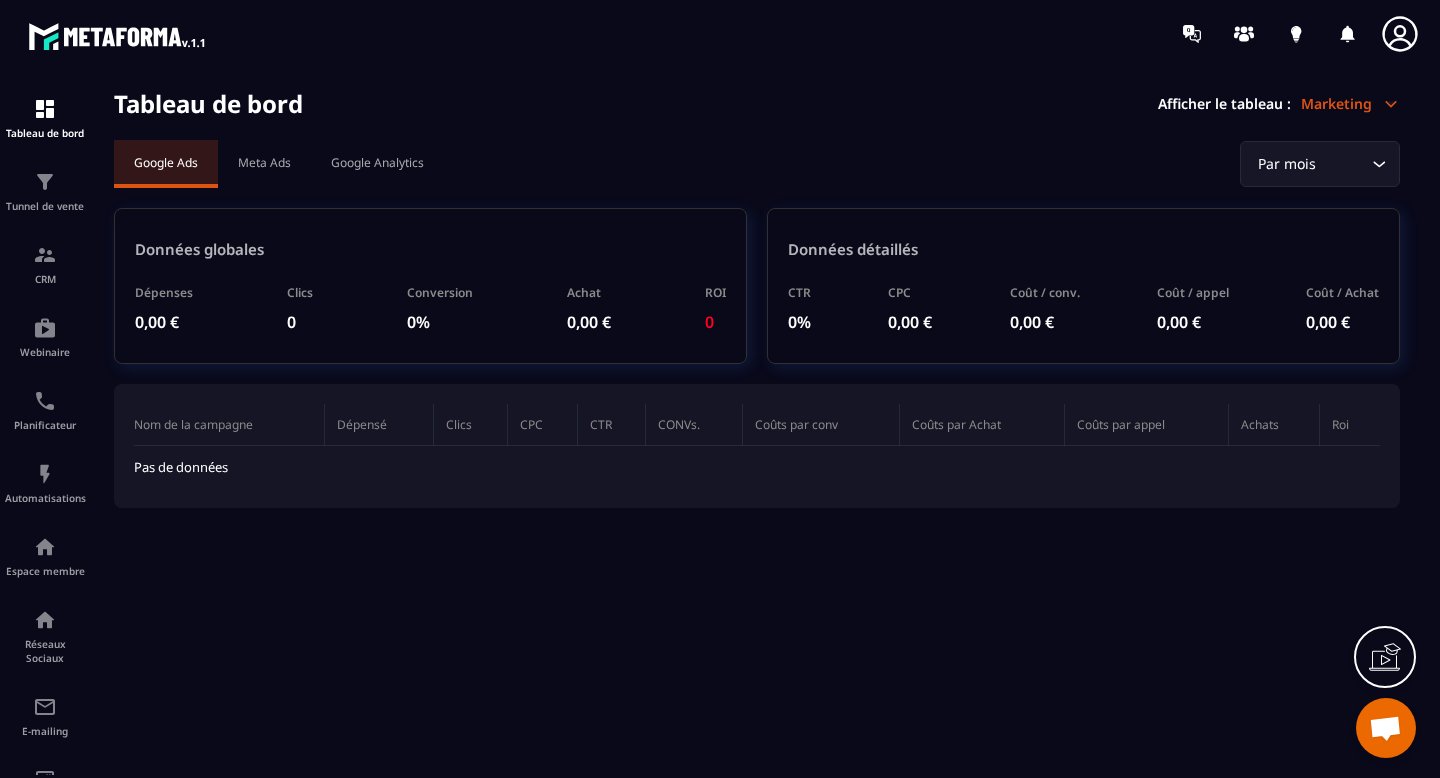 click on "Marketing" at bounding box center (1350, 103) 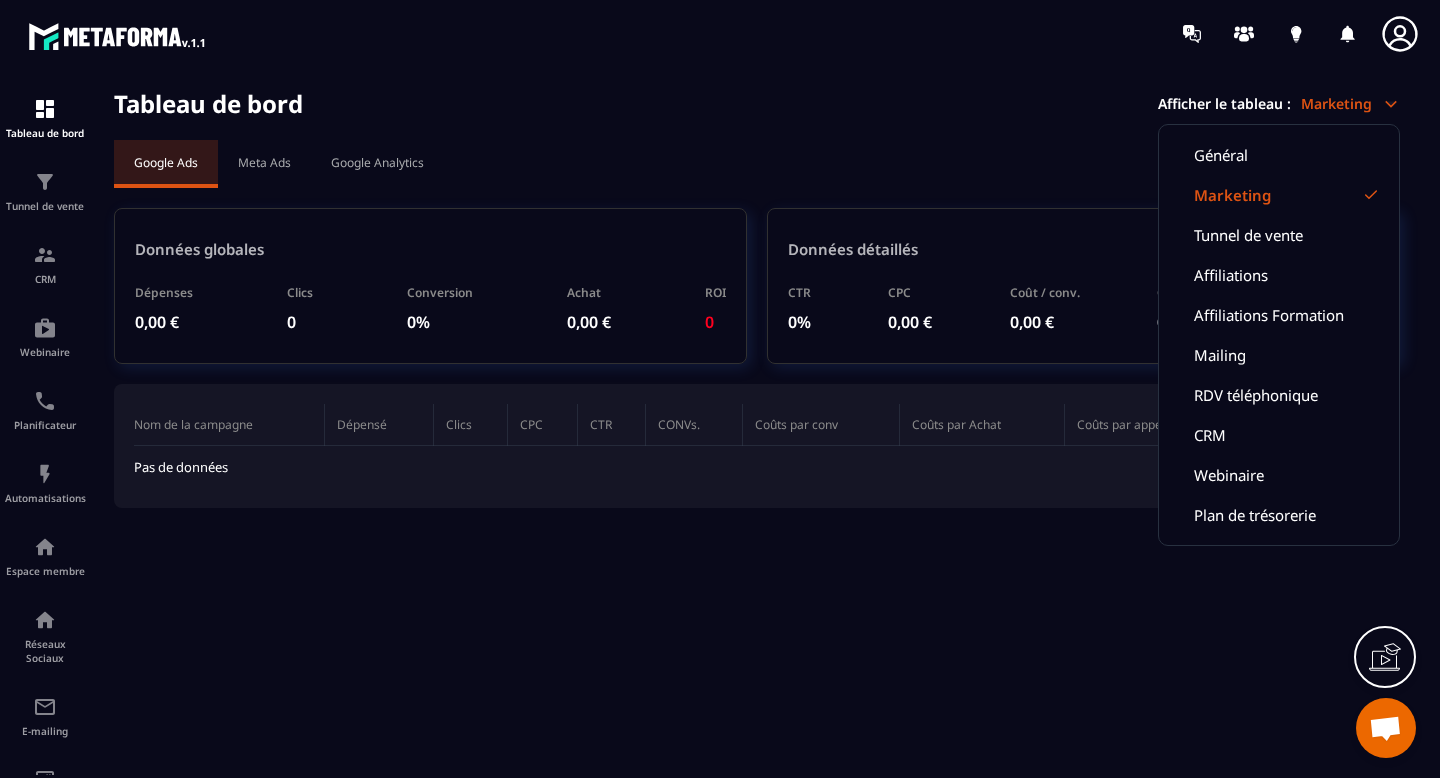 click on "Marketing" at bounding box center [1279, 195] 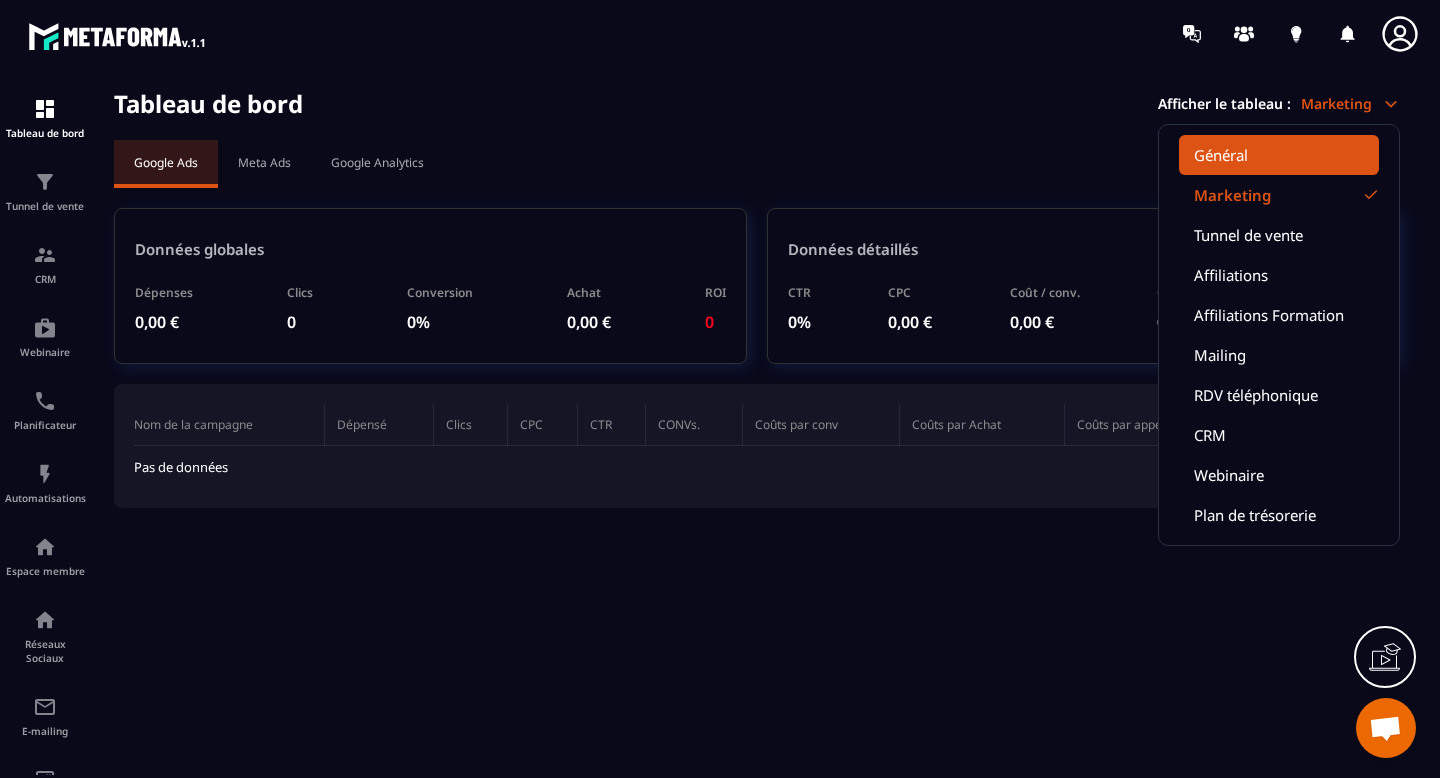 click on "Général" at bounding box center [1279, 155] 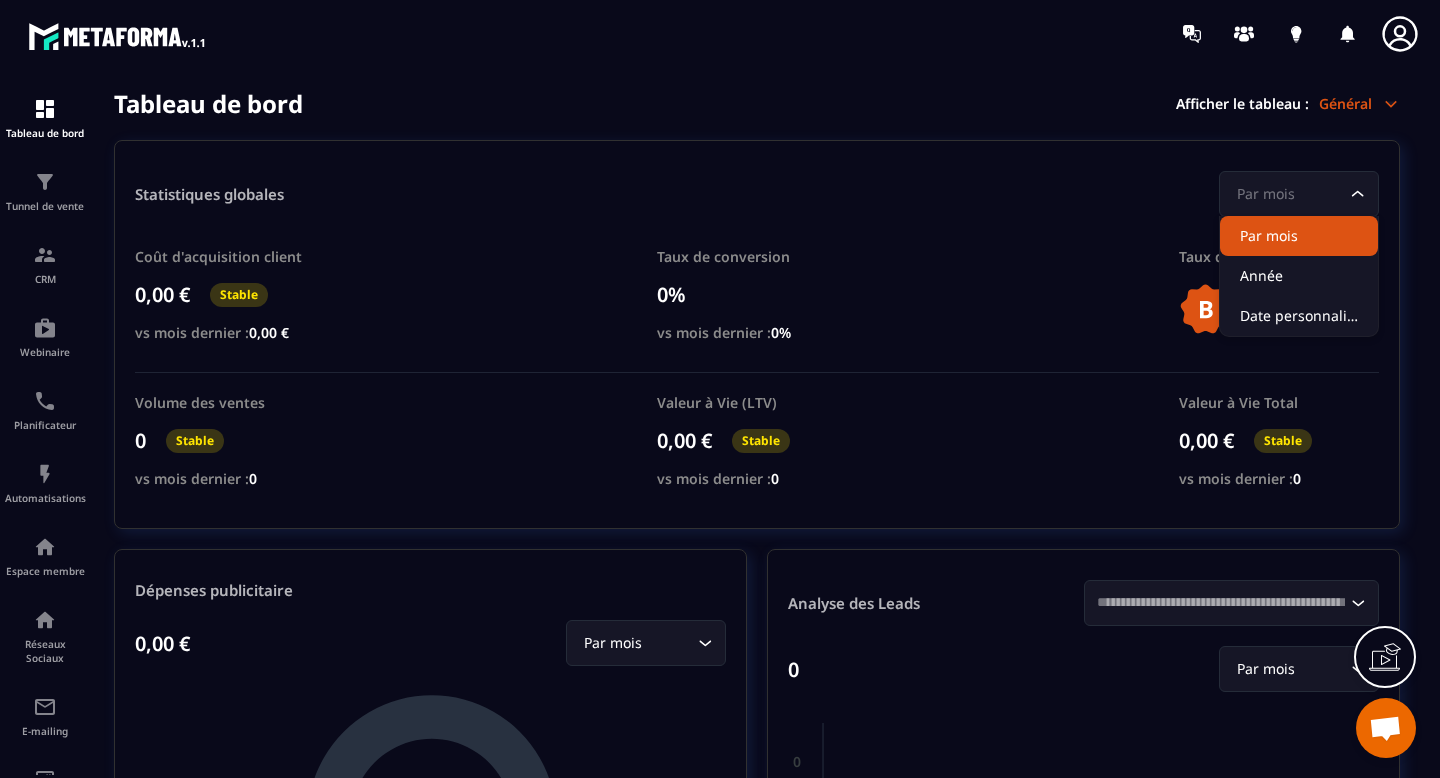click 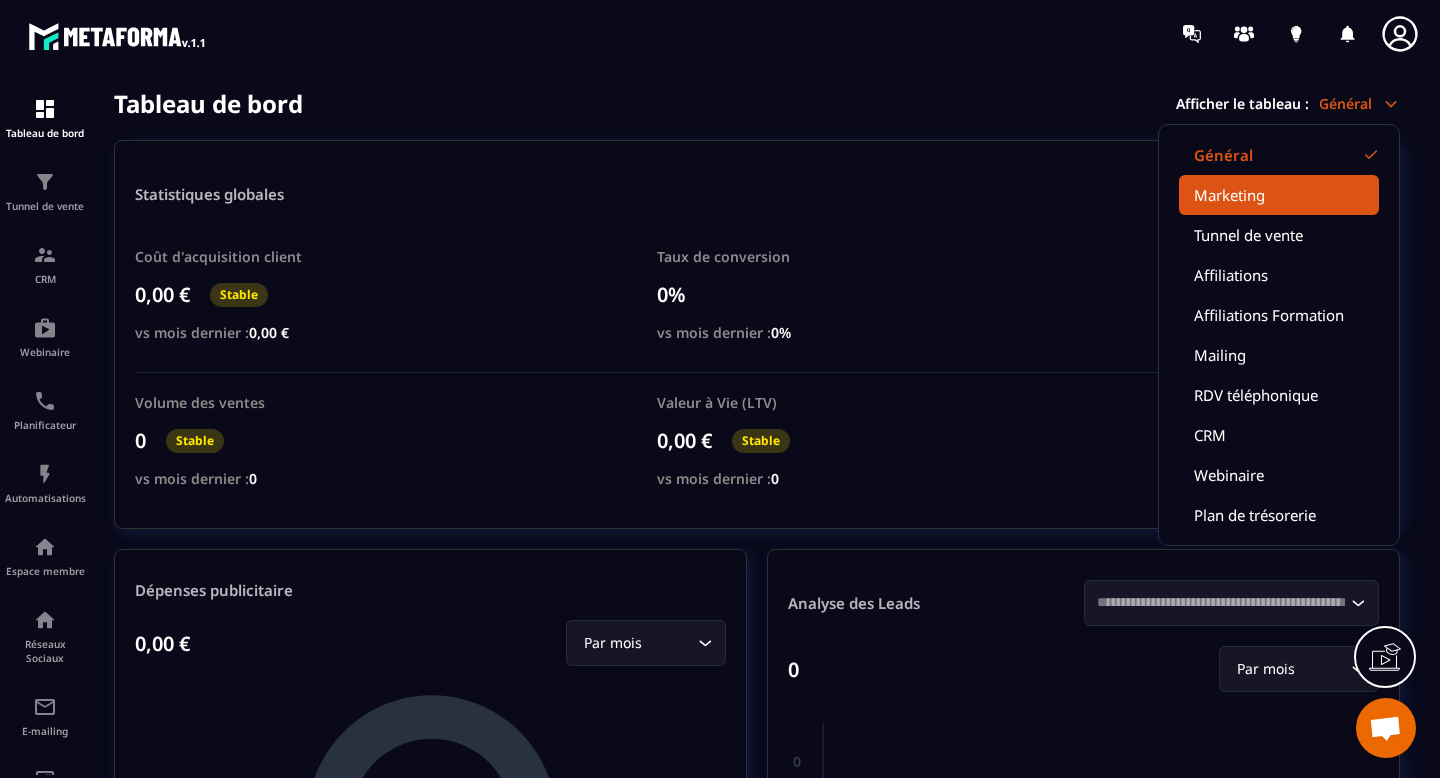 click on "Marketing" at bounding box center (1279, 195) 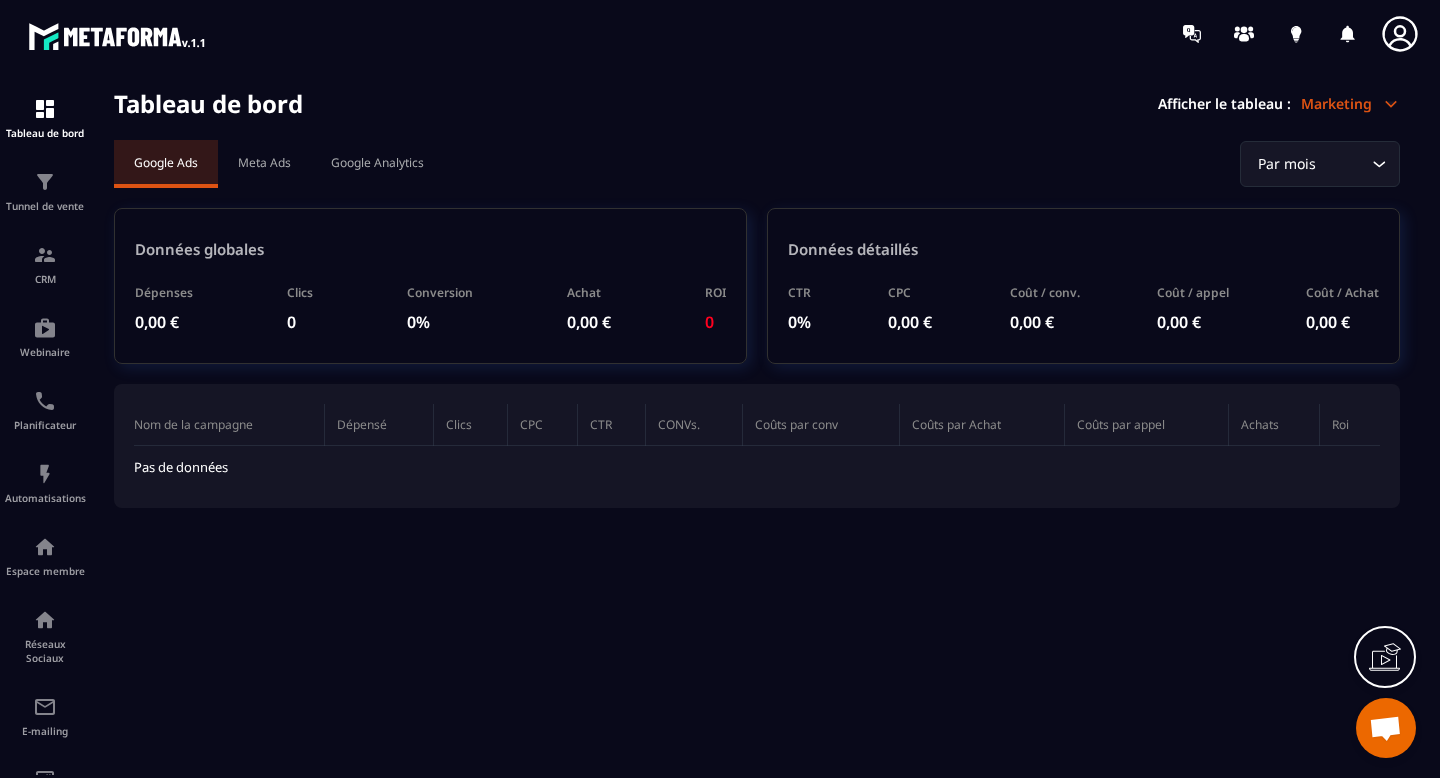 click on "Par mois" at bounding box center [1310, 164] 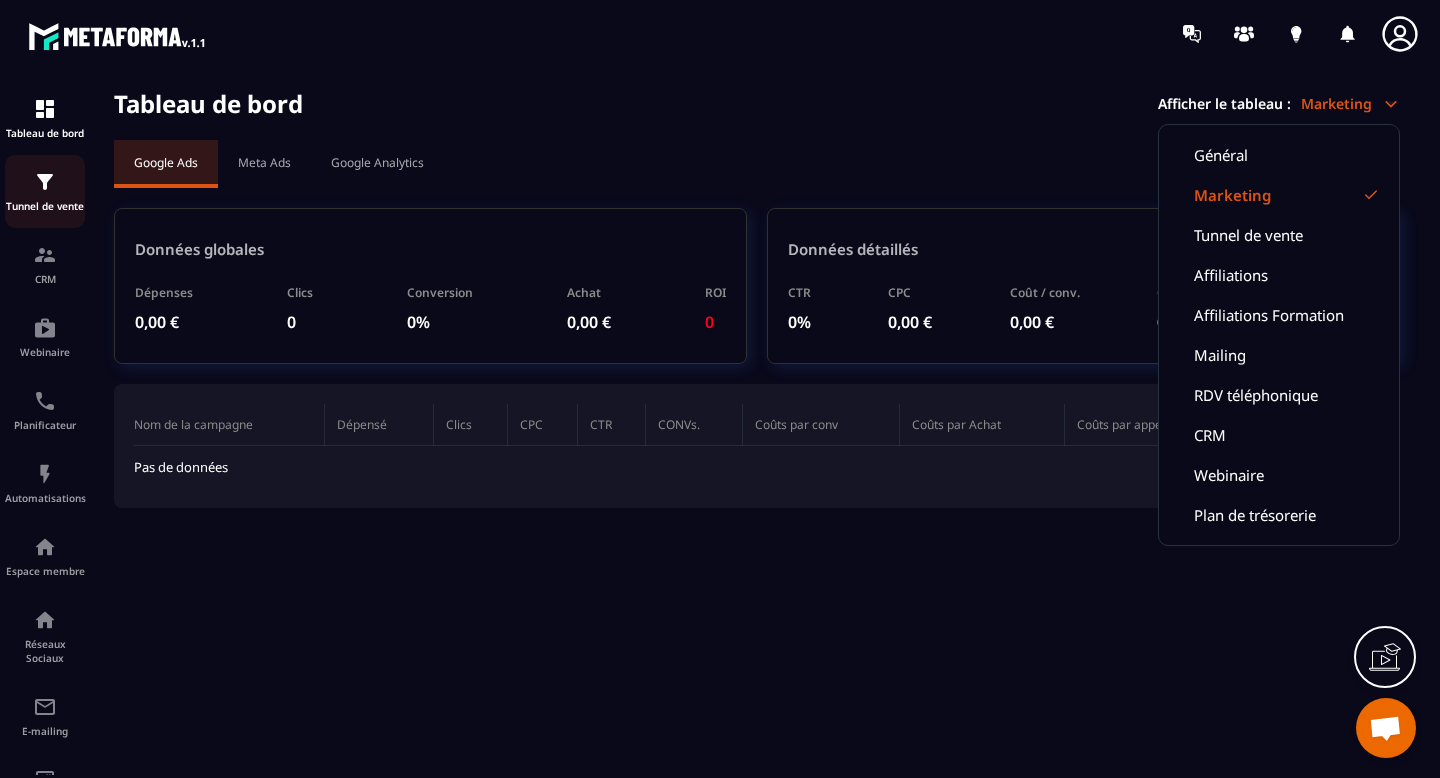 click on "Tunnel de vente" at bounding box center (45, 191) 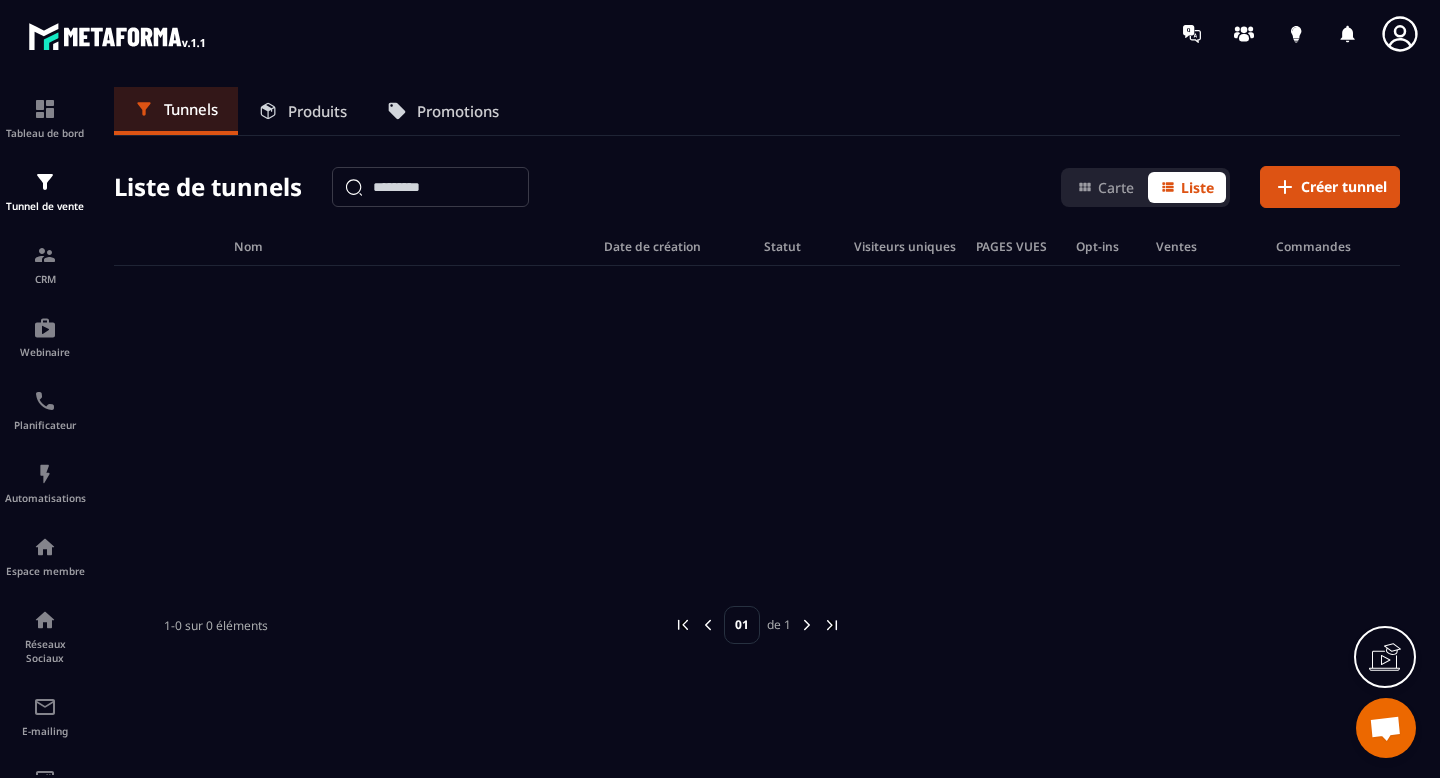 click on "Produits" at bounding box center [317, 111] 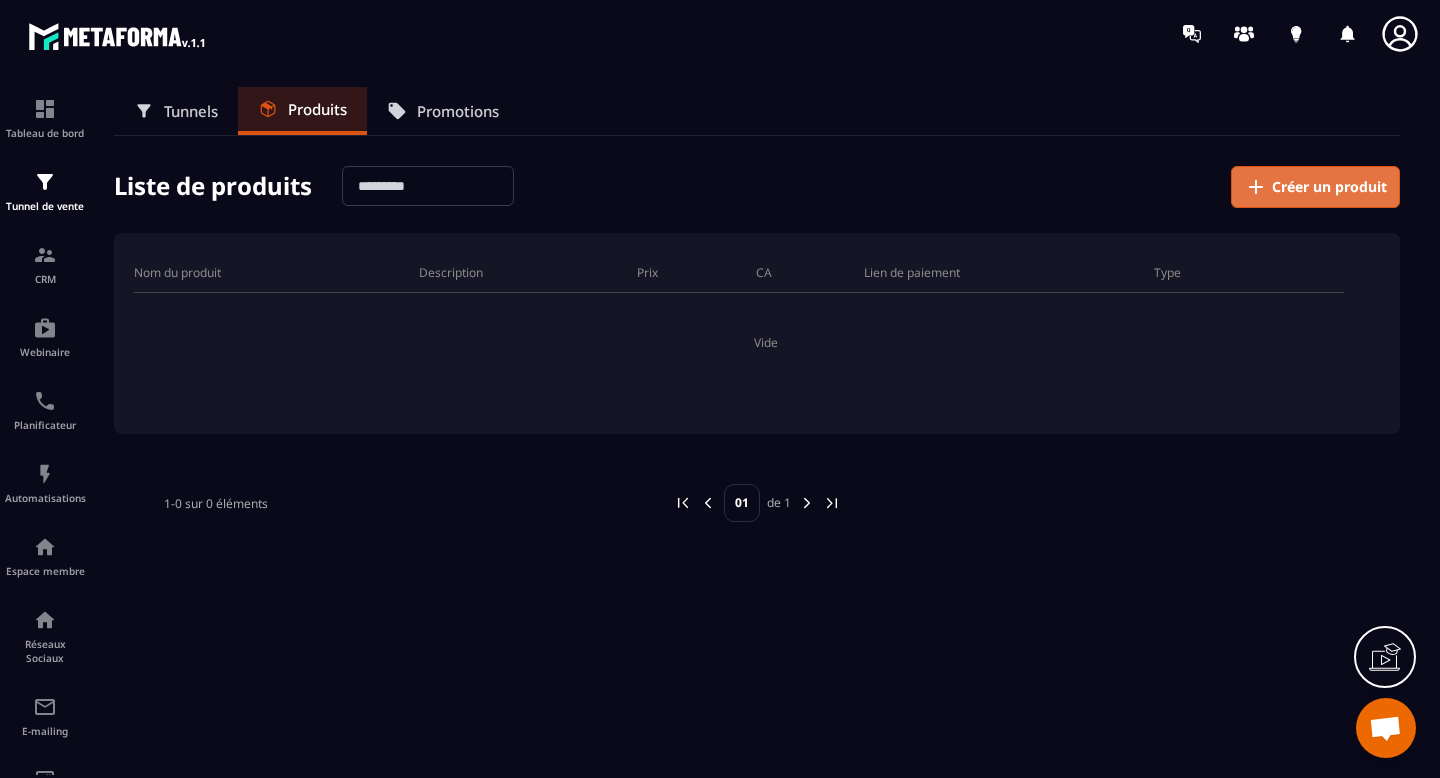 click on "Créer un produit" at bounding box center (1329, 187) 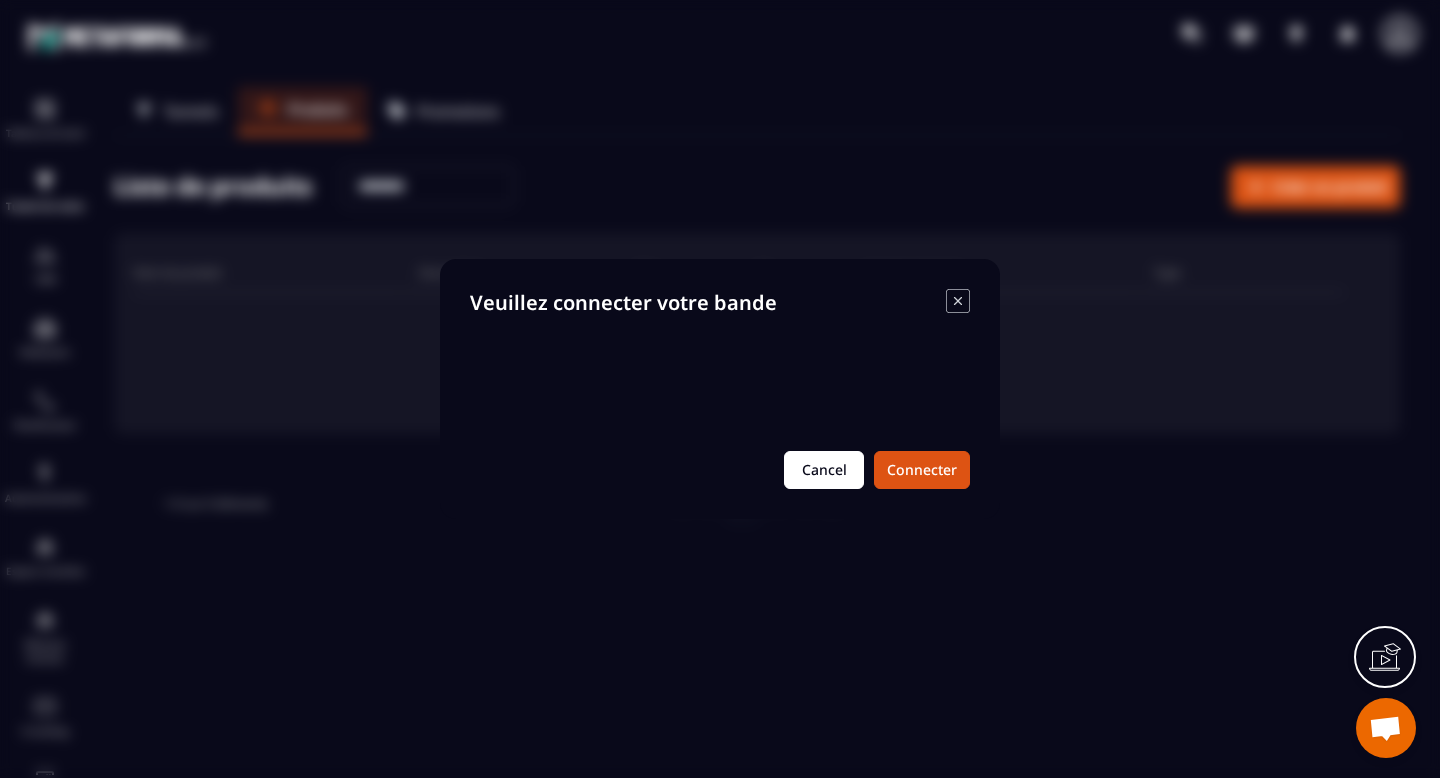 click on "Cancel" at bounding box center [824, 470] 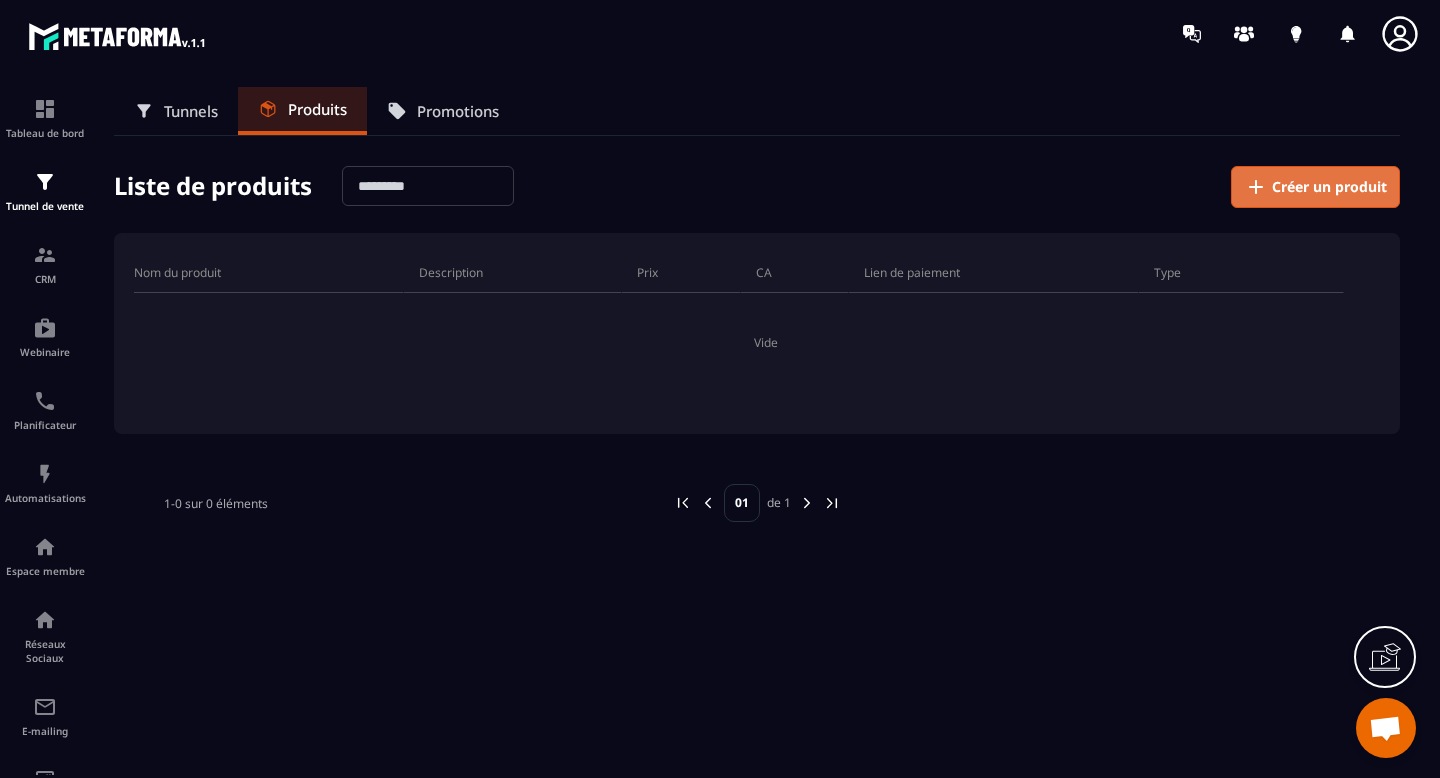 click on "Créer un produit" at bounding box center (1329, 187) 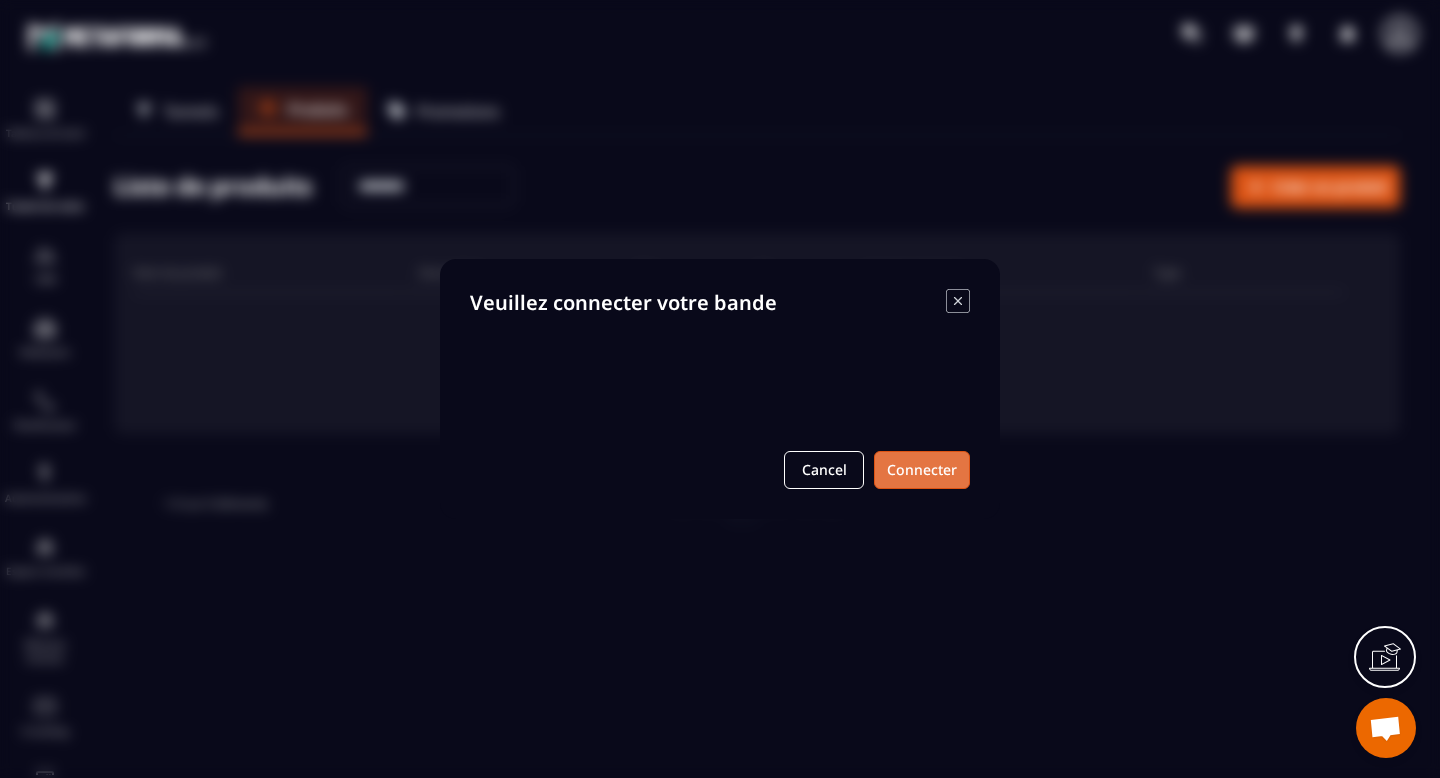 click on "Connecter" at bounding box center (922, 470) 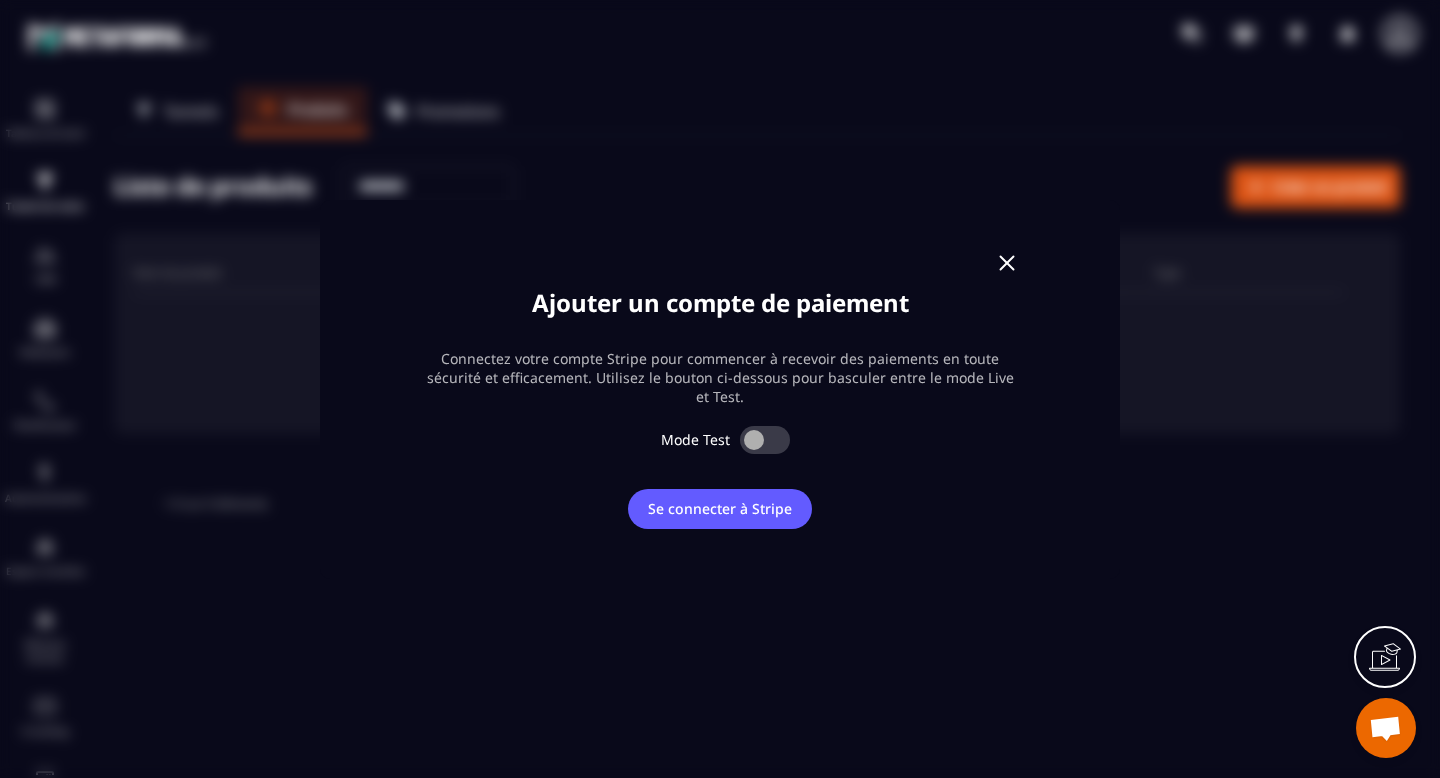 click on "Mode Test" at bounding box center (720, 440) 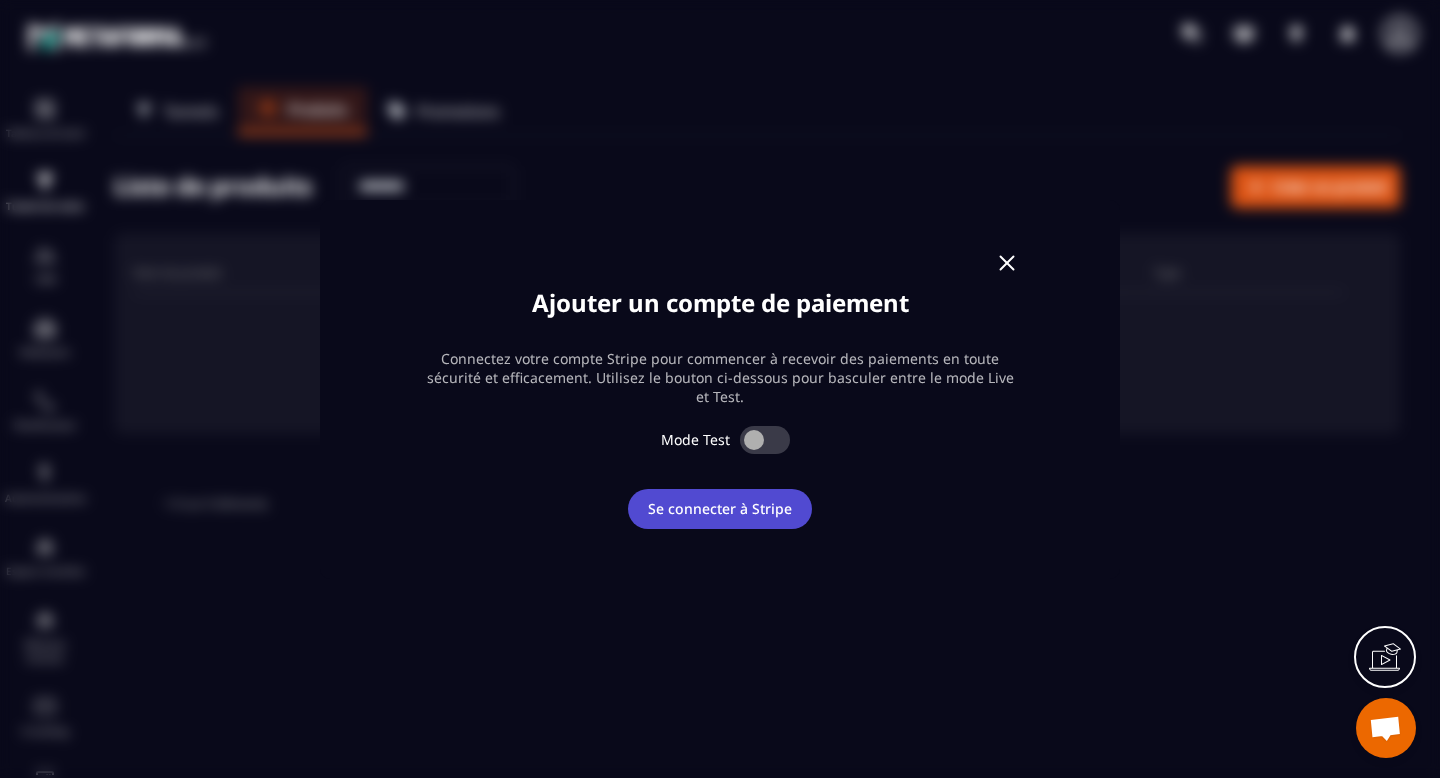 click on "Se connecter à Stripe" at bounding box center (720, 509) 